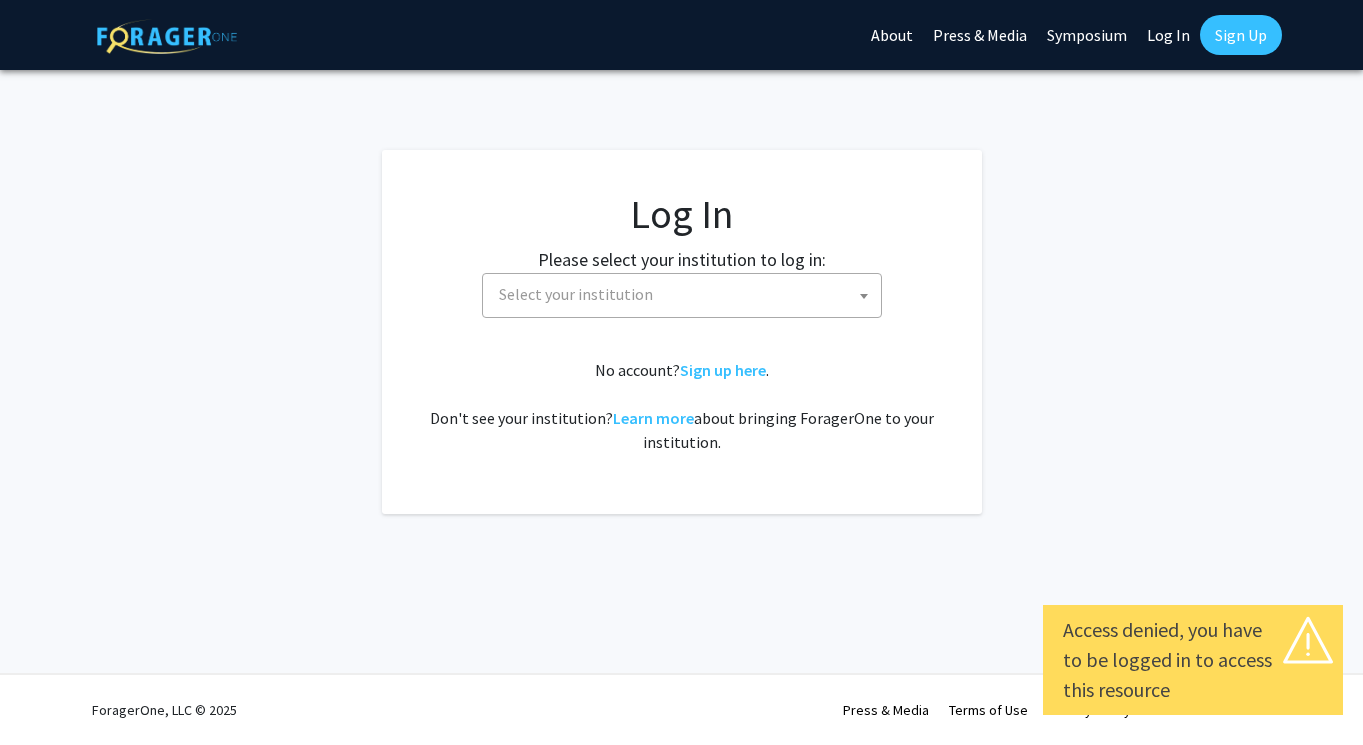 select 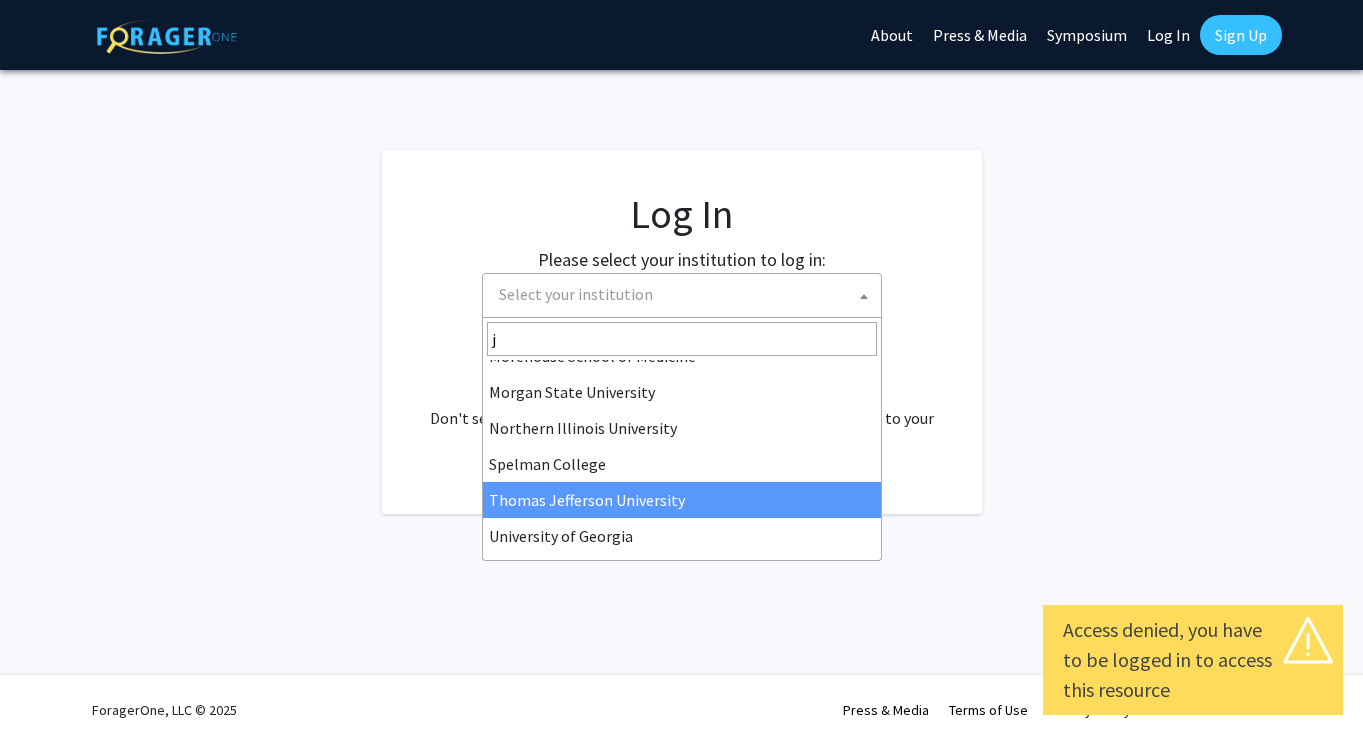 scroll, scrollTop: 0, scrollLeft: 0, axis: both 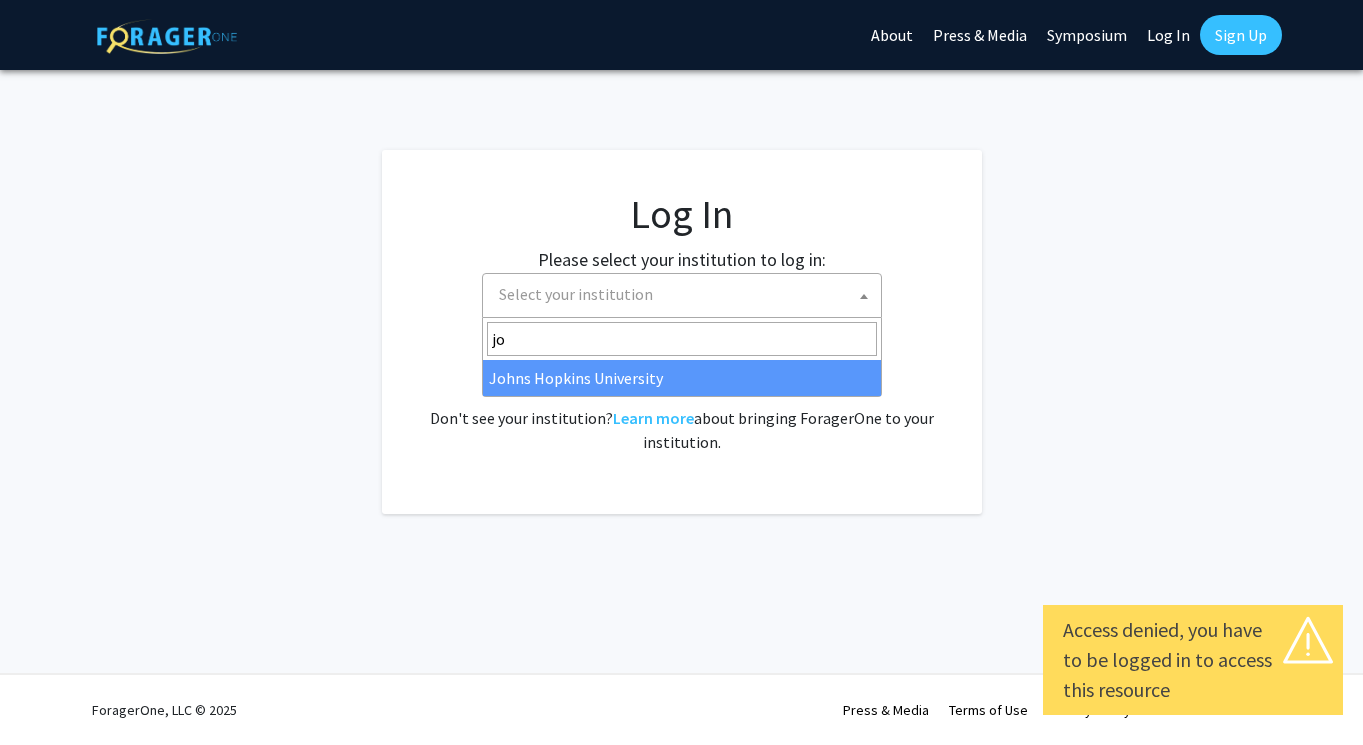 type on "[FIRST]" 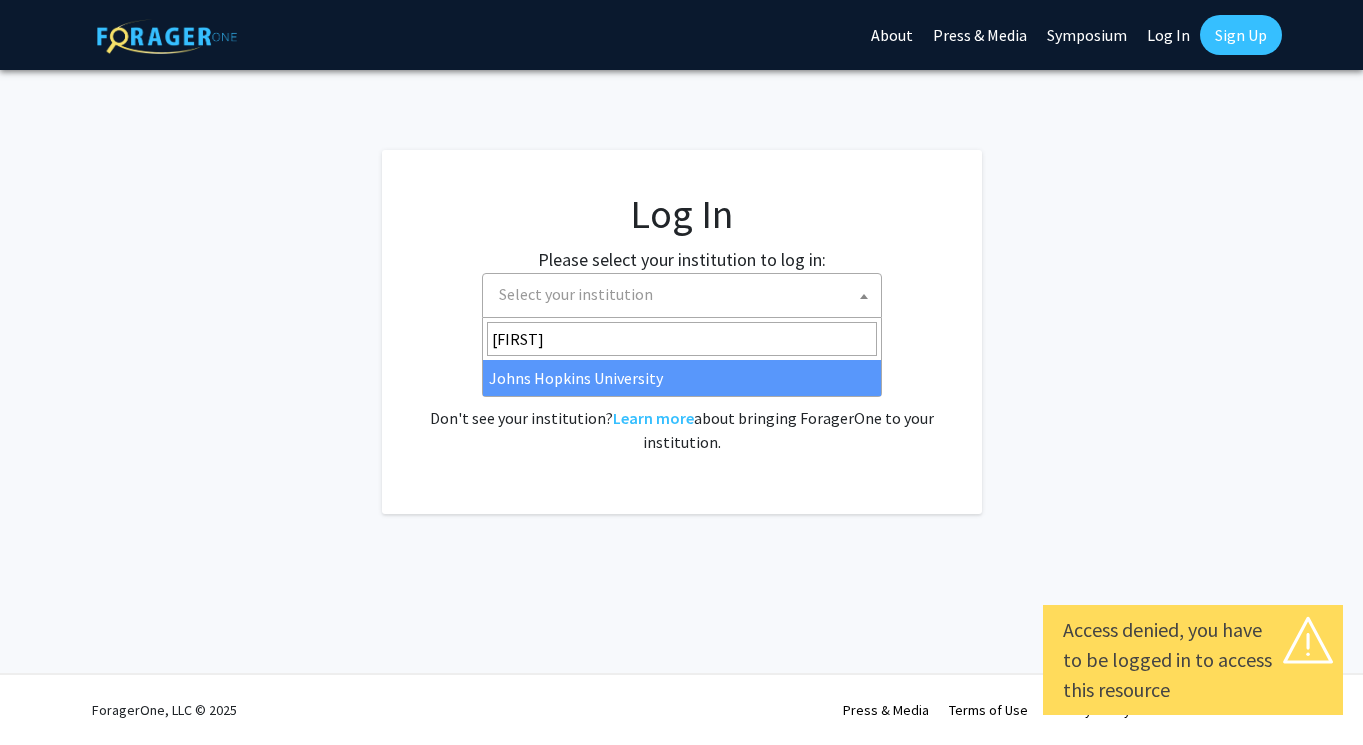select on "1" 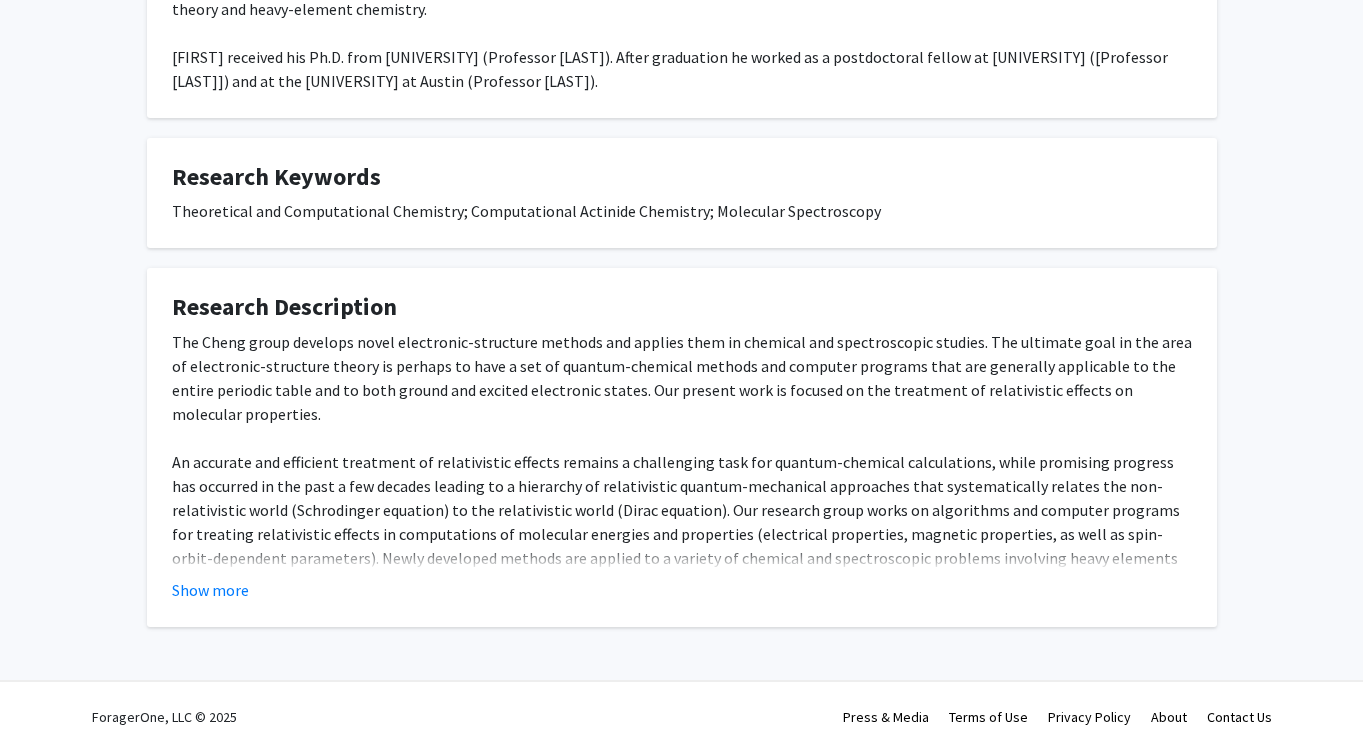 scroll, scrollTop: 795, scrollLeft: 0, axis: vertical 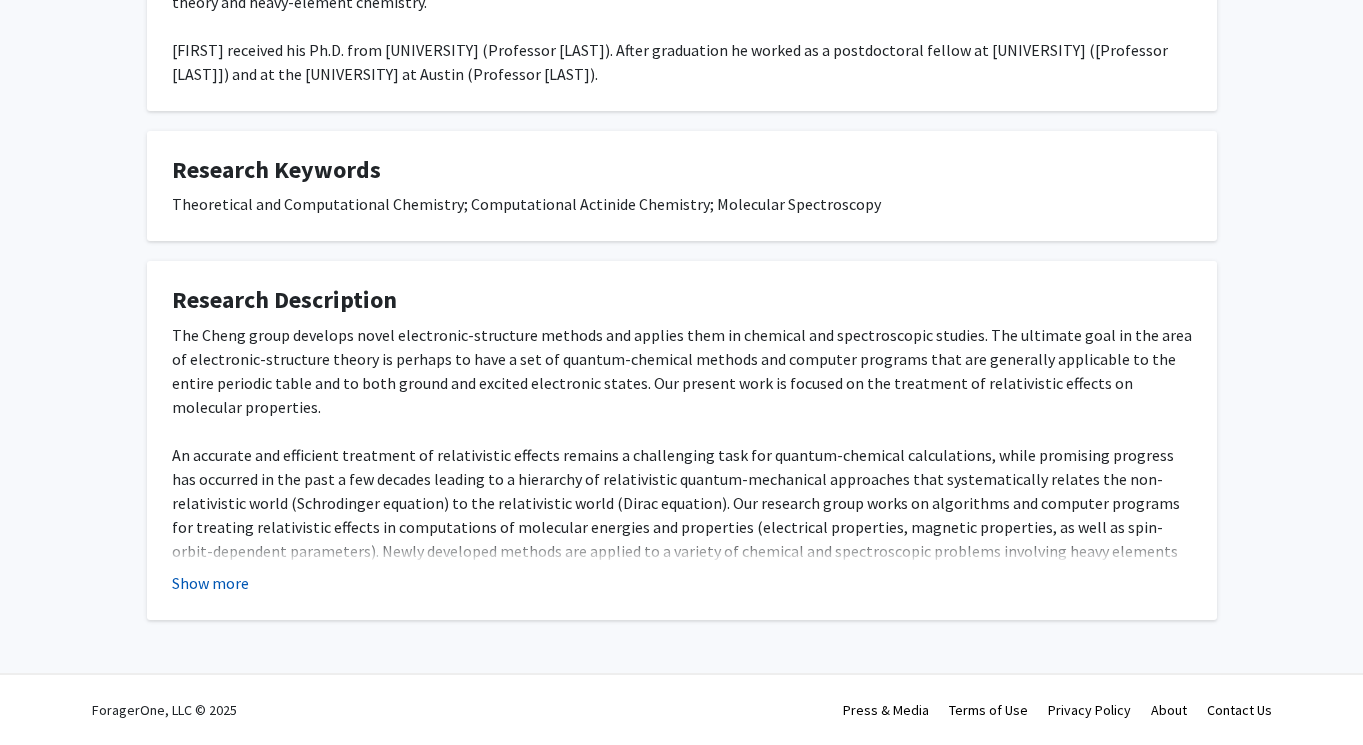 click on "Show more" 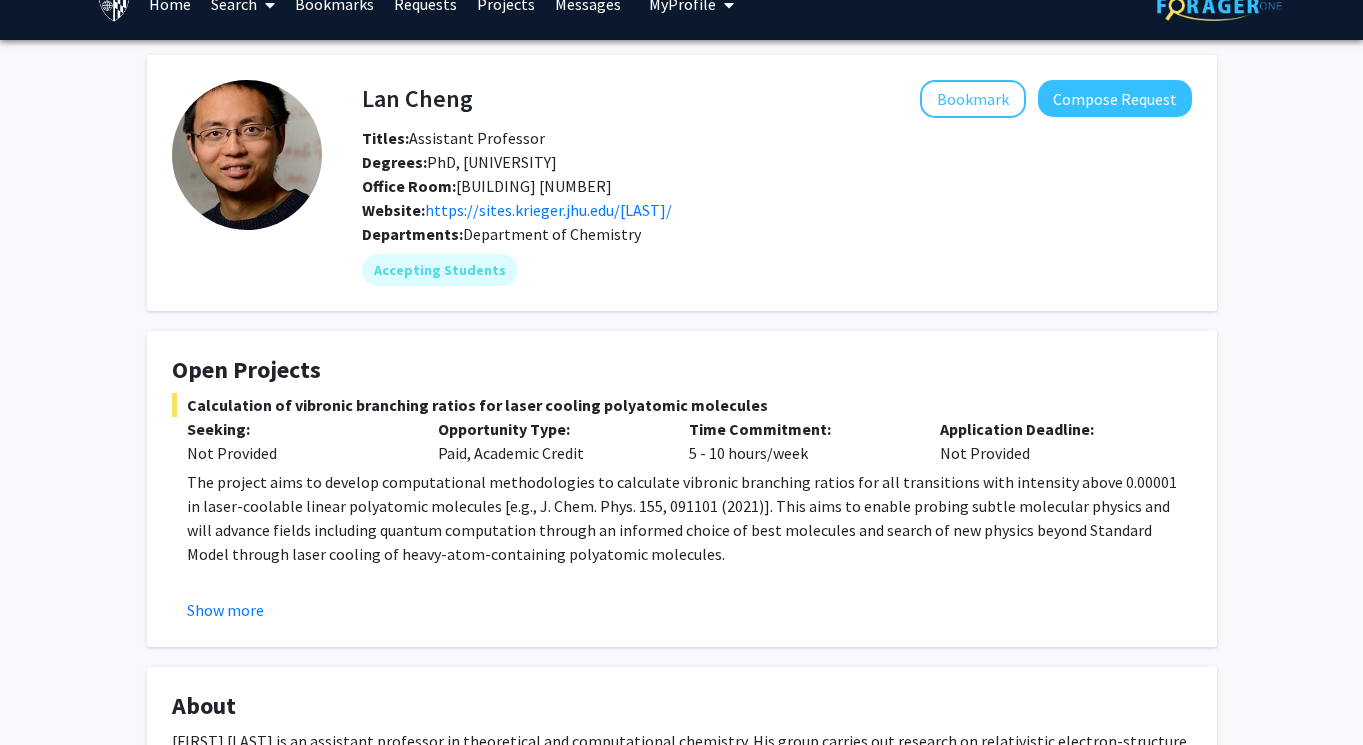 scroll, scrollTop: 0, scrollLeft: 0, axis: both 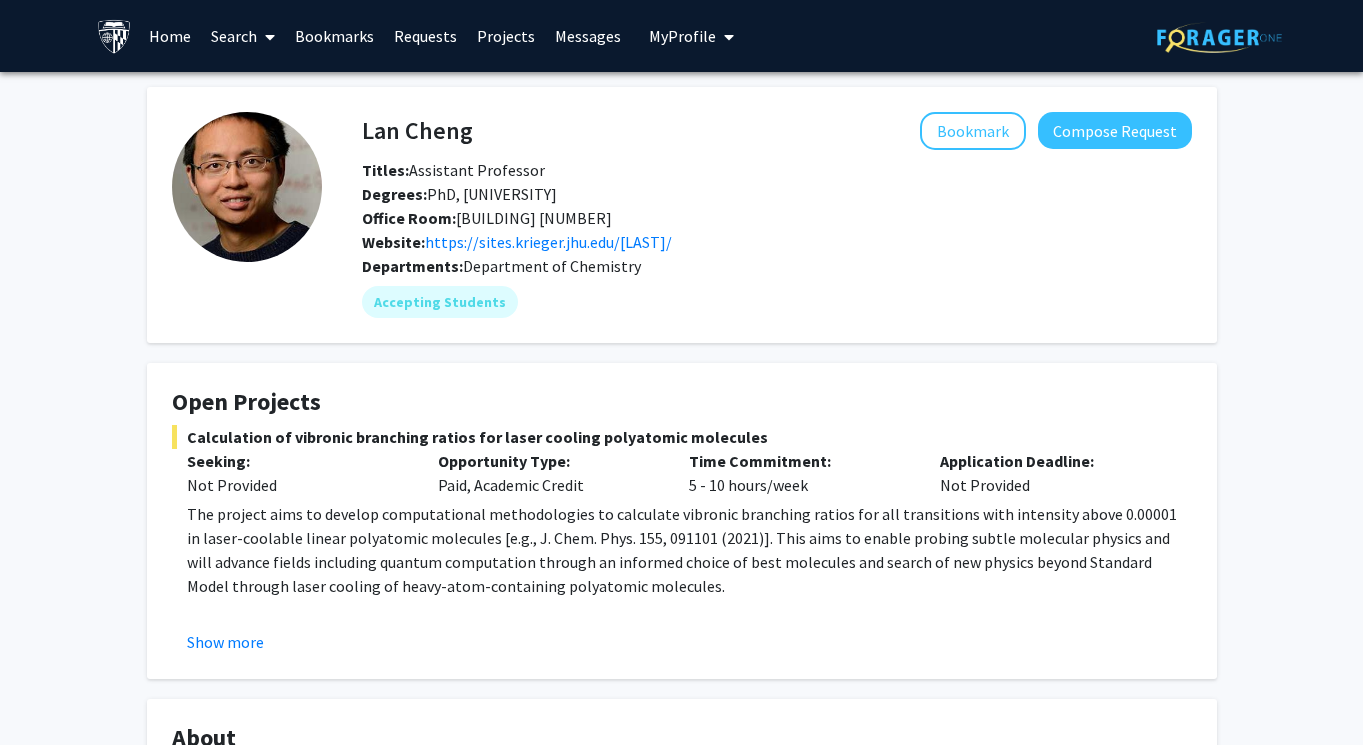 click on "Home" at bounding box center [170, 36] 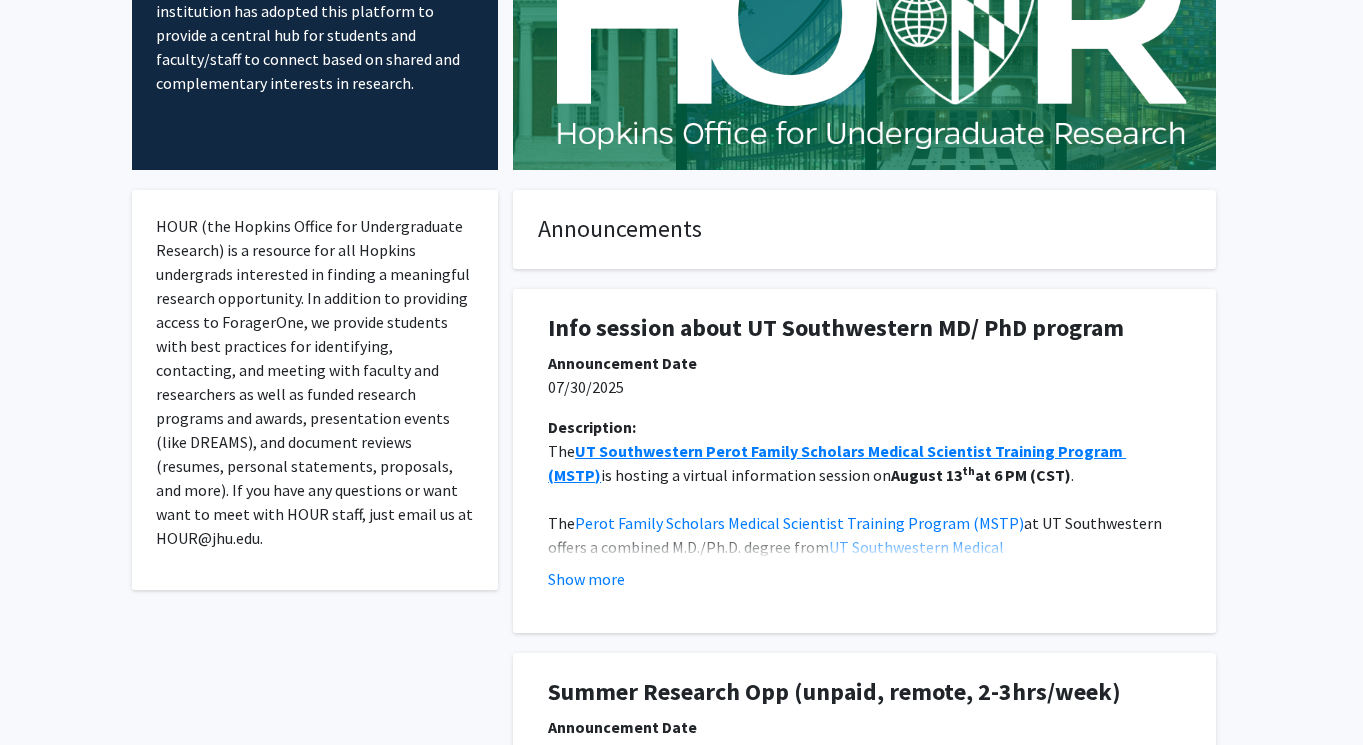 scroll, scrollTop: 0, scrollLeft: 0, axis: both 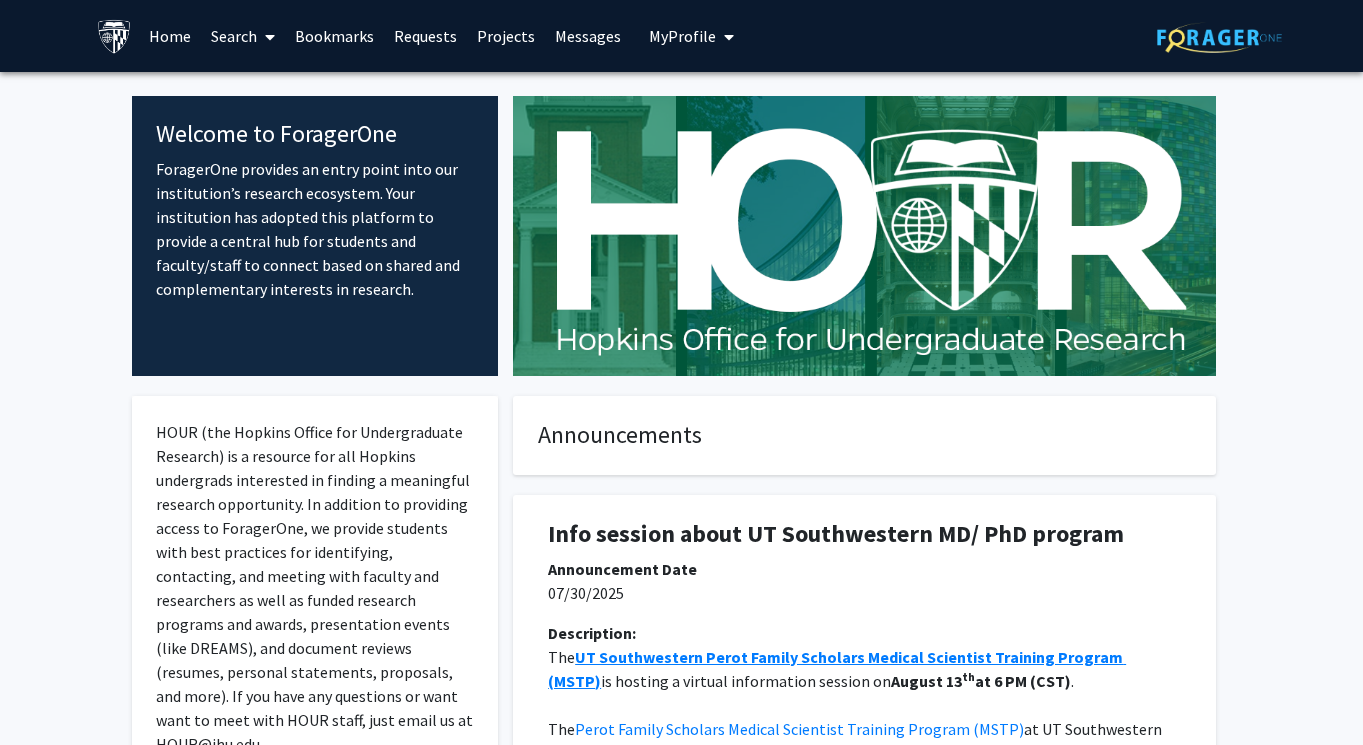 click on "Search" at bounding box center [243, 36] 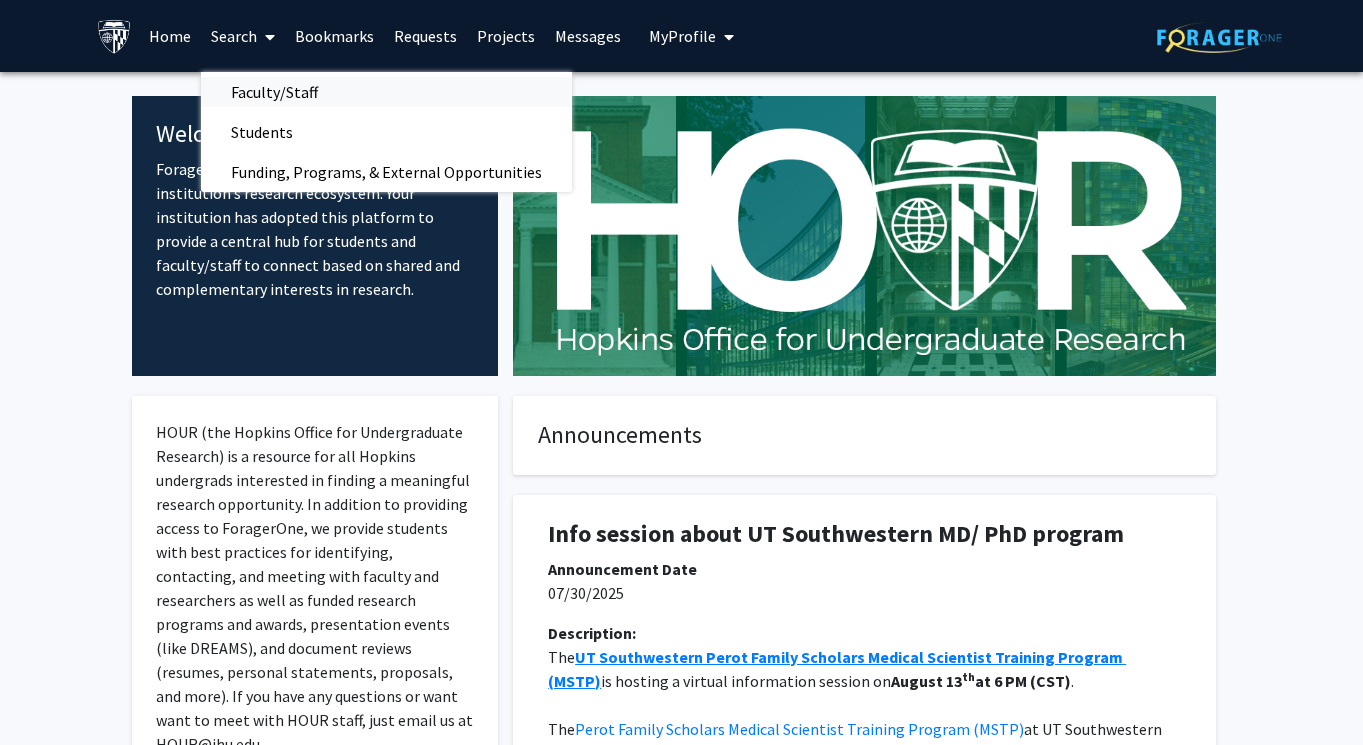 click on "Faculty/Staff" at bounding box center (274, 92) 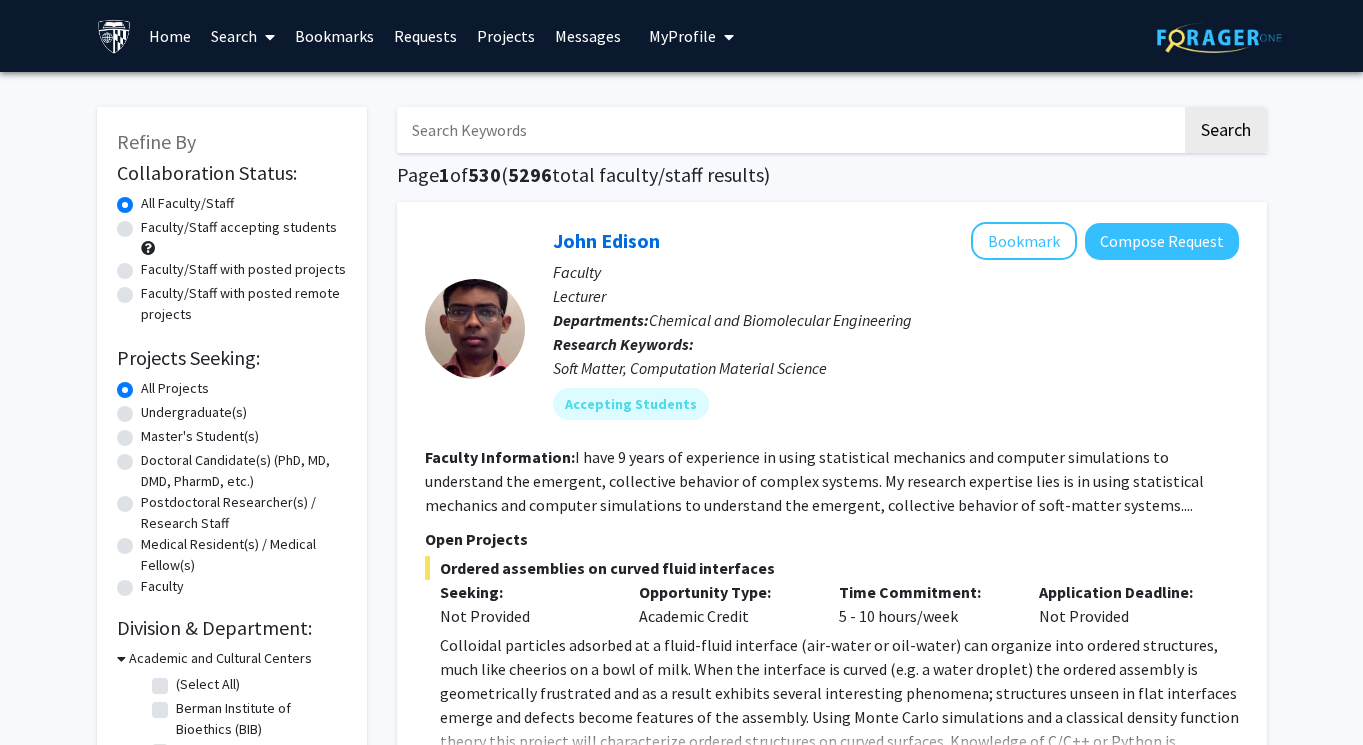 click at bounding box center [789, 130] 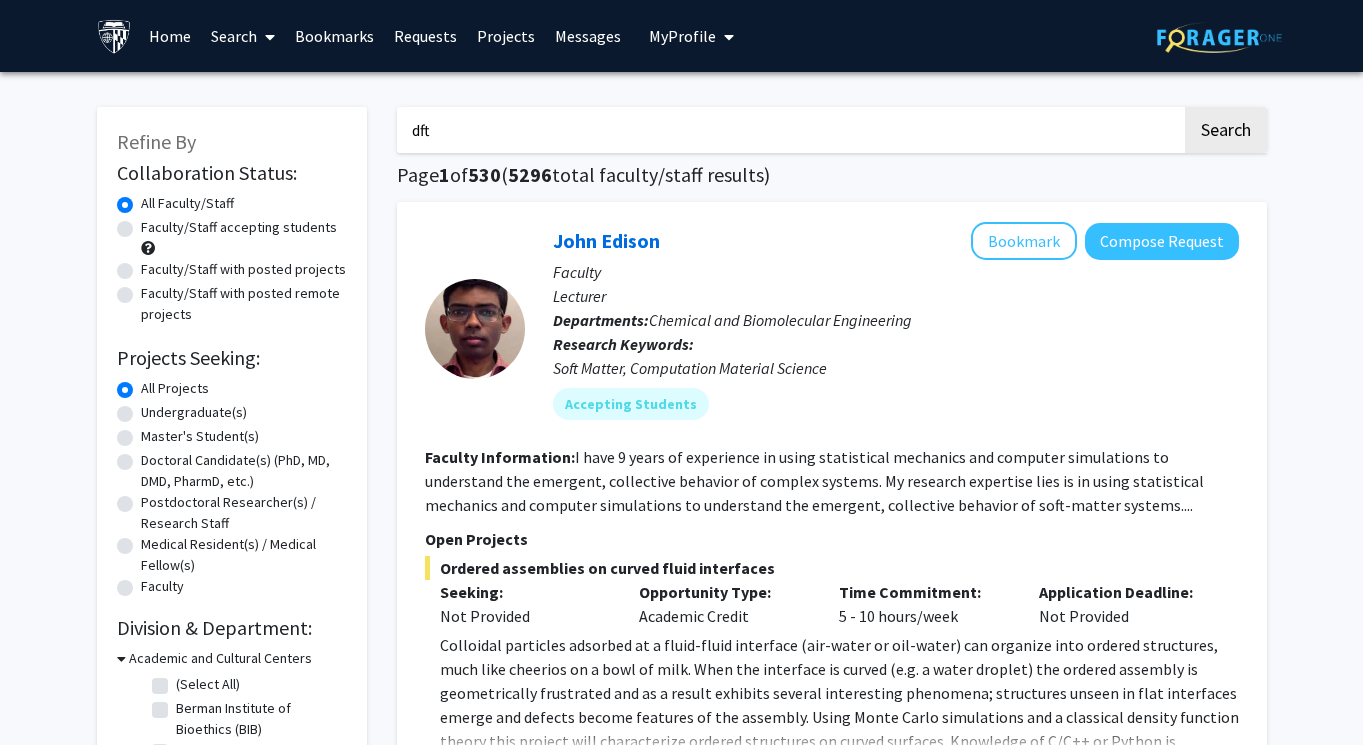 type on "dft" 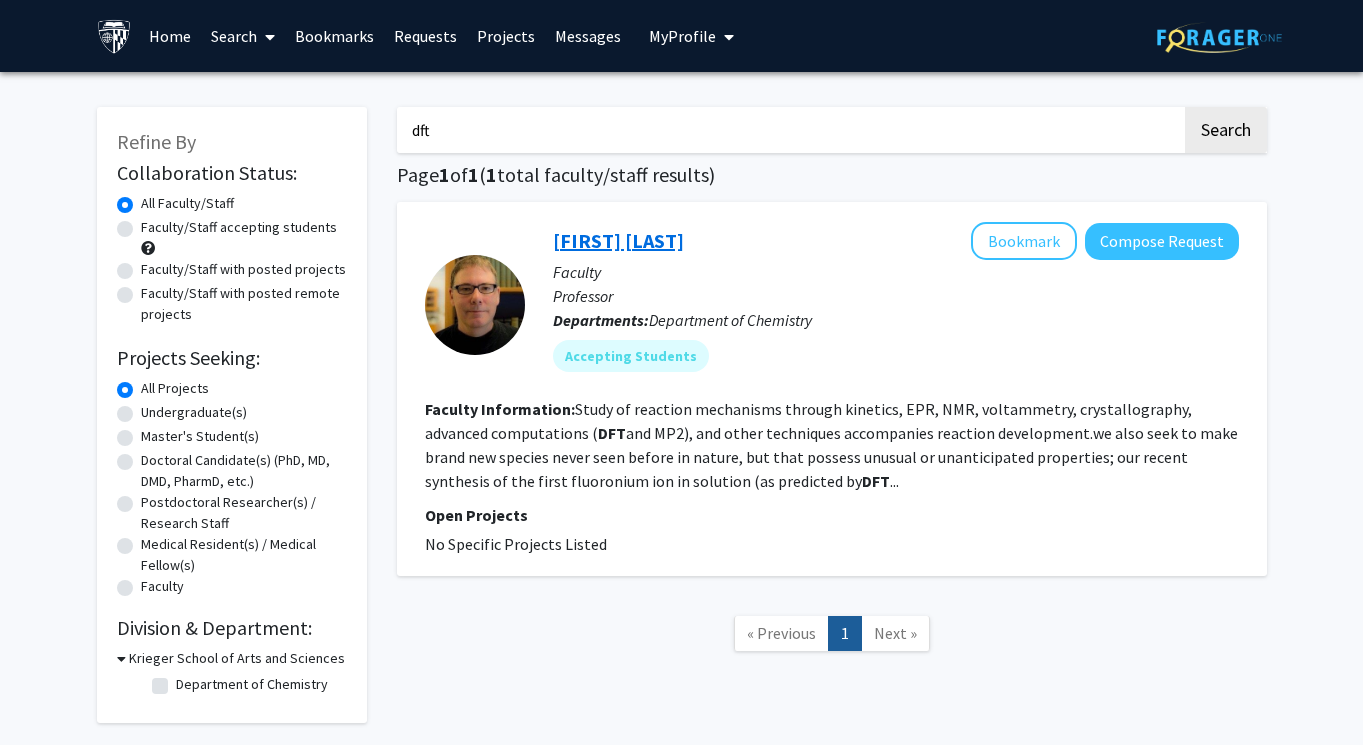 click on "[FIRST] [LAST]" 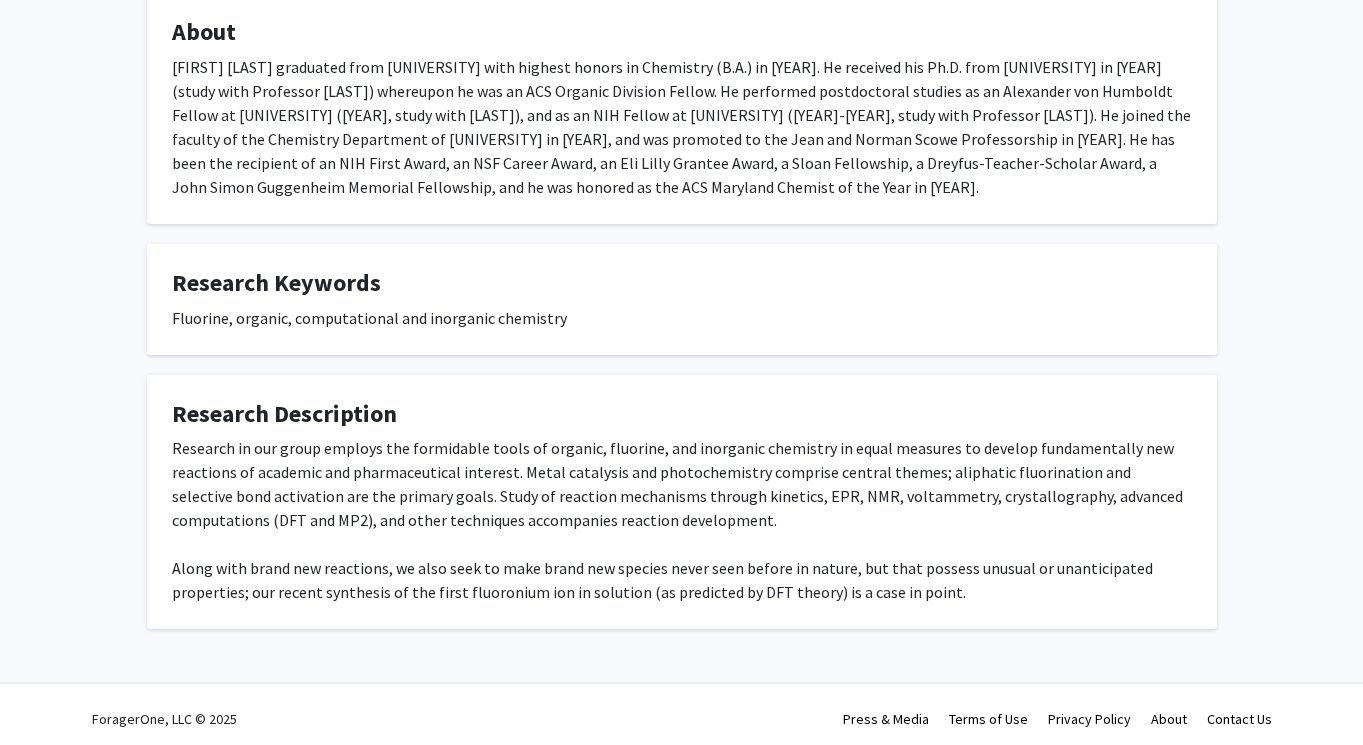 scroll, scrollTop: 379, scrollLeft: 0, axis: vertical 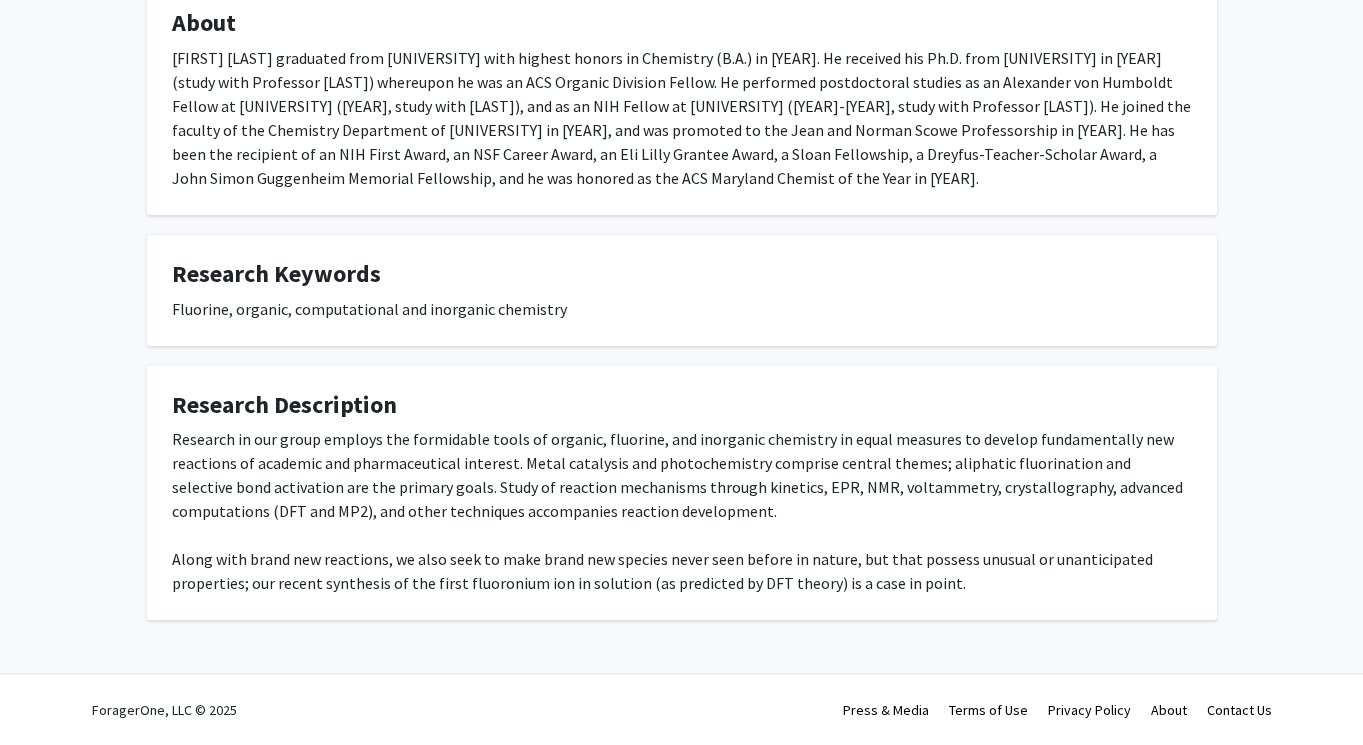 click on "Research in our group employs the formidable tools of organic, fluorine, and inorganic chemistry in equal measures to develop fundamentally new reactions of academic and pharmaceutical interest.  Metal catalysis and photochemistry comprise central themes; aliphatic fluorination and selective bond activation are the primary goals. Study of reaction mechanisms through kinetics, EPR, NMR, voltammetry, crystallography, advanced computations (DFT and MP2), and other techniques accompanies reaction development. Along with brand new reactions, we also seek to make brand new species never seen before in nature, but that possess unusual or unanticipated properties; our recent synthesis of the first fluoronium ion in solution (as predicted by DFT theory) is a case in point." 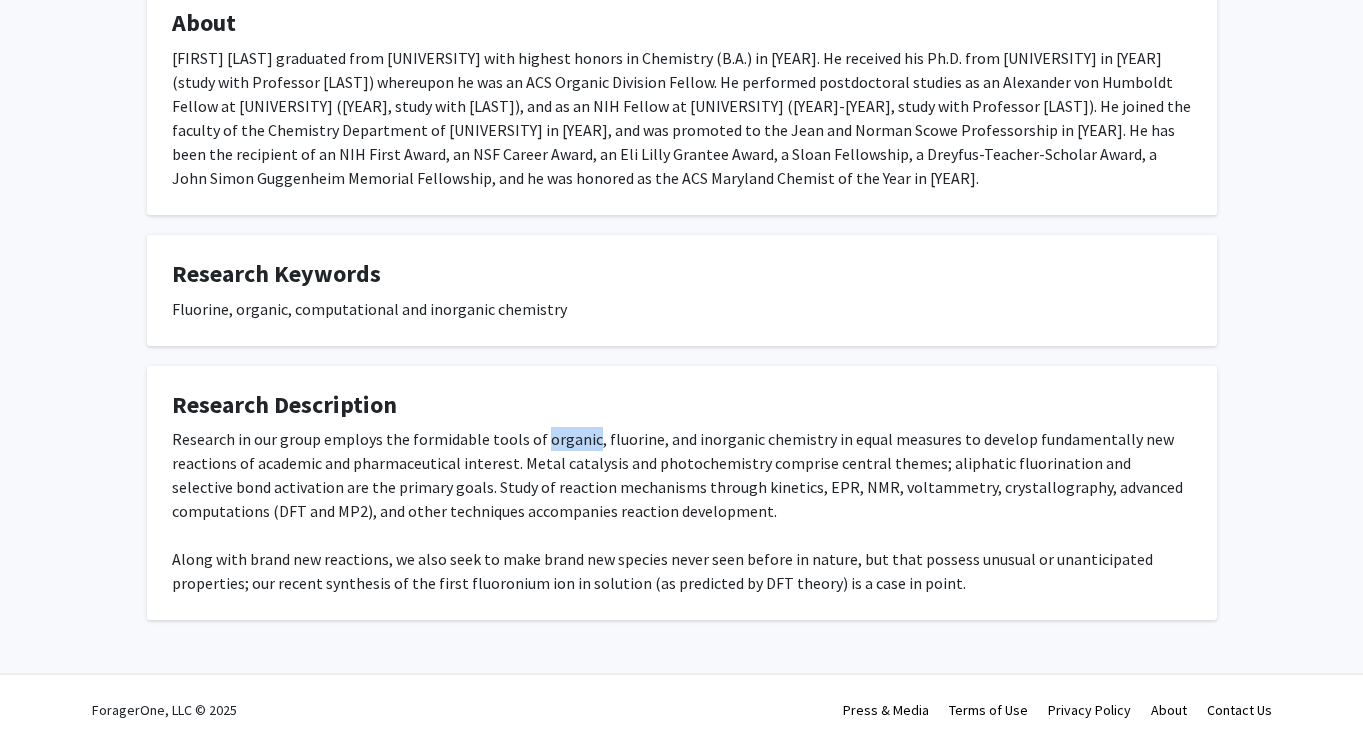 click on "Research in our group employs the formidable tools of organic, fluorine, and inorganic chemistry in equal measures to develop fundamentally new reactions of academic and pharmaceutical interest.  Metal catalysis and photochemistry comprise central themes; aliphatic fluorination and selective bond activation are the primary goals. Study of reaction mechanisms through kinetics, EPR, NMR, voltammetry, crystallography, advanced computations (DFT and MP2), and other techniques accompanies reaction development. Along with brand new reactions, we also seek to make brand new species never seen before in nature, but that possess unusual or unanticipated properties; our recent synthesis of the first fluoronium ion in solution (as predicted by DFT theory) is a case in point." 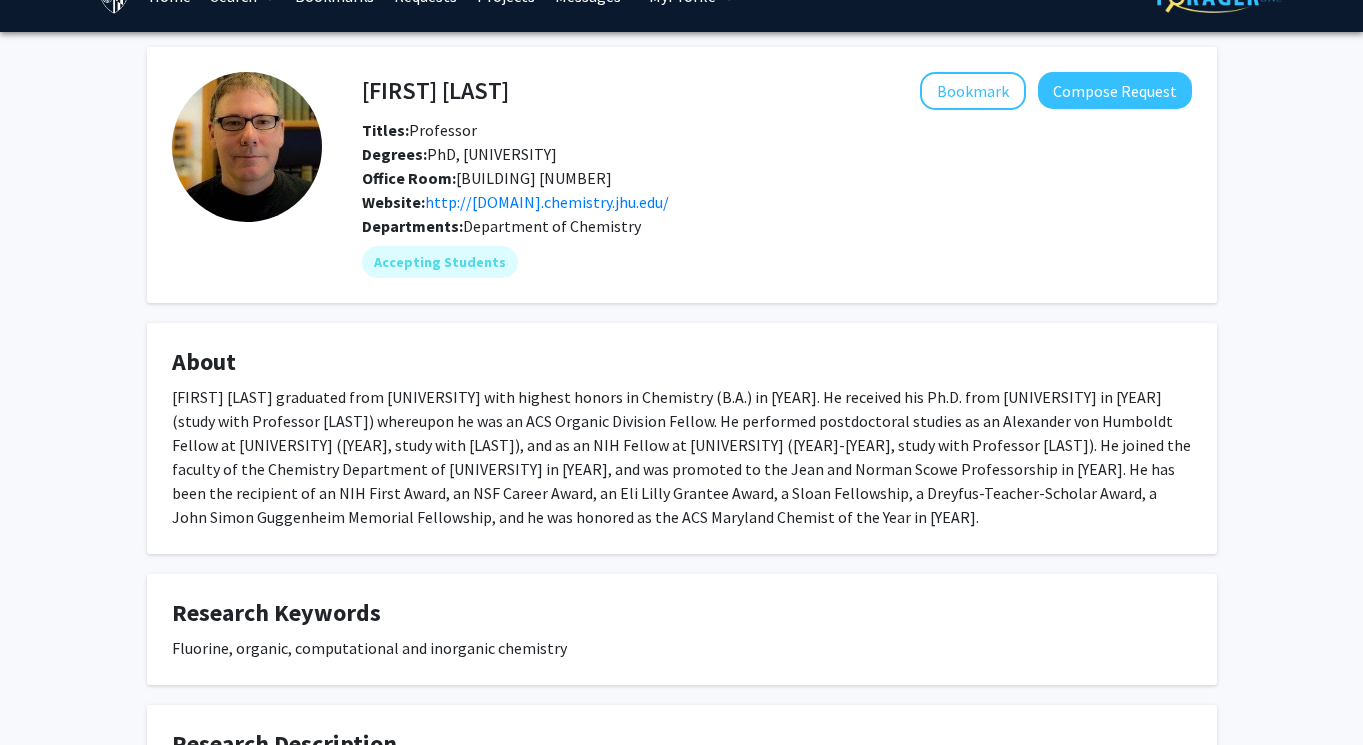scroll, scrollTop: 0, scrollLeft: 0, axis: both 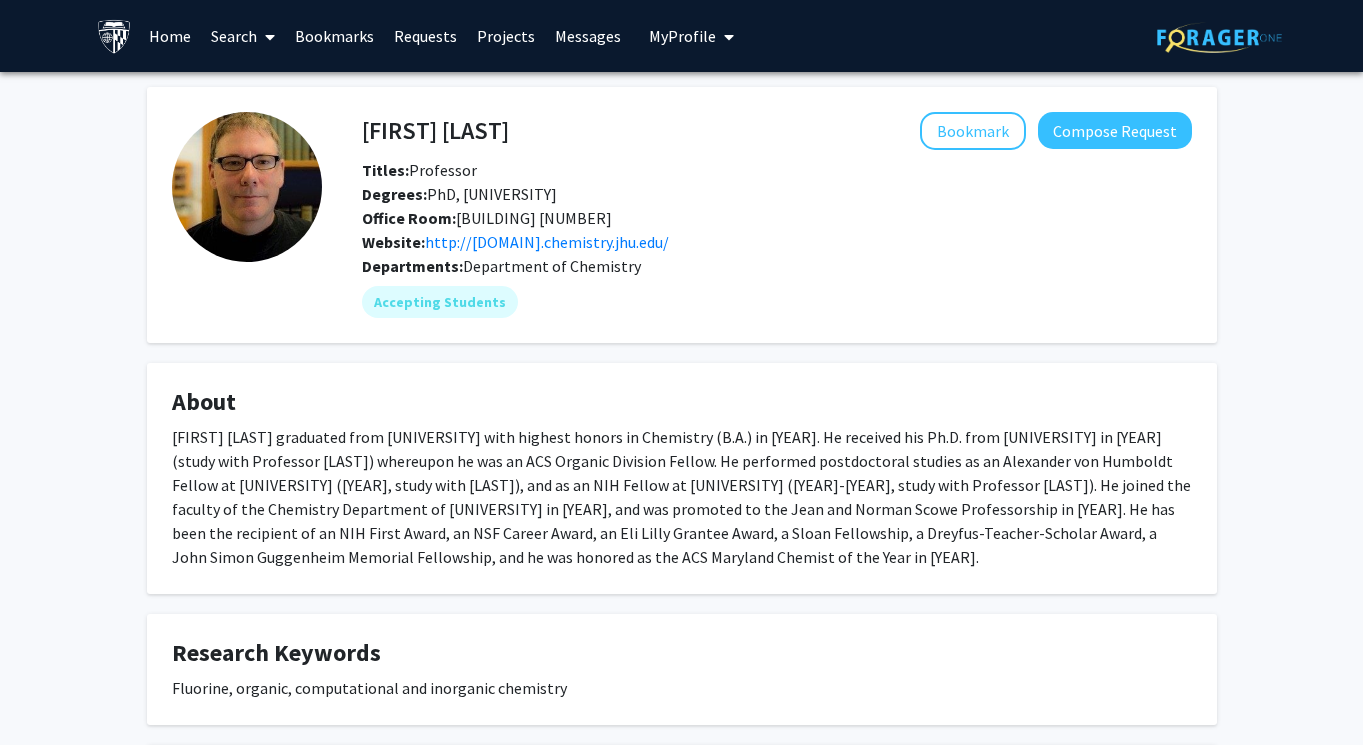 click on "Home" at bounding box center (170, 36) 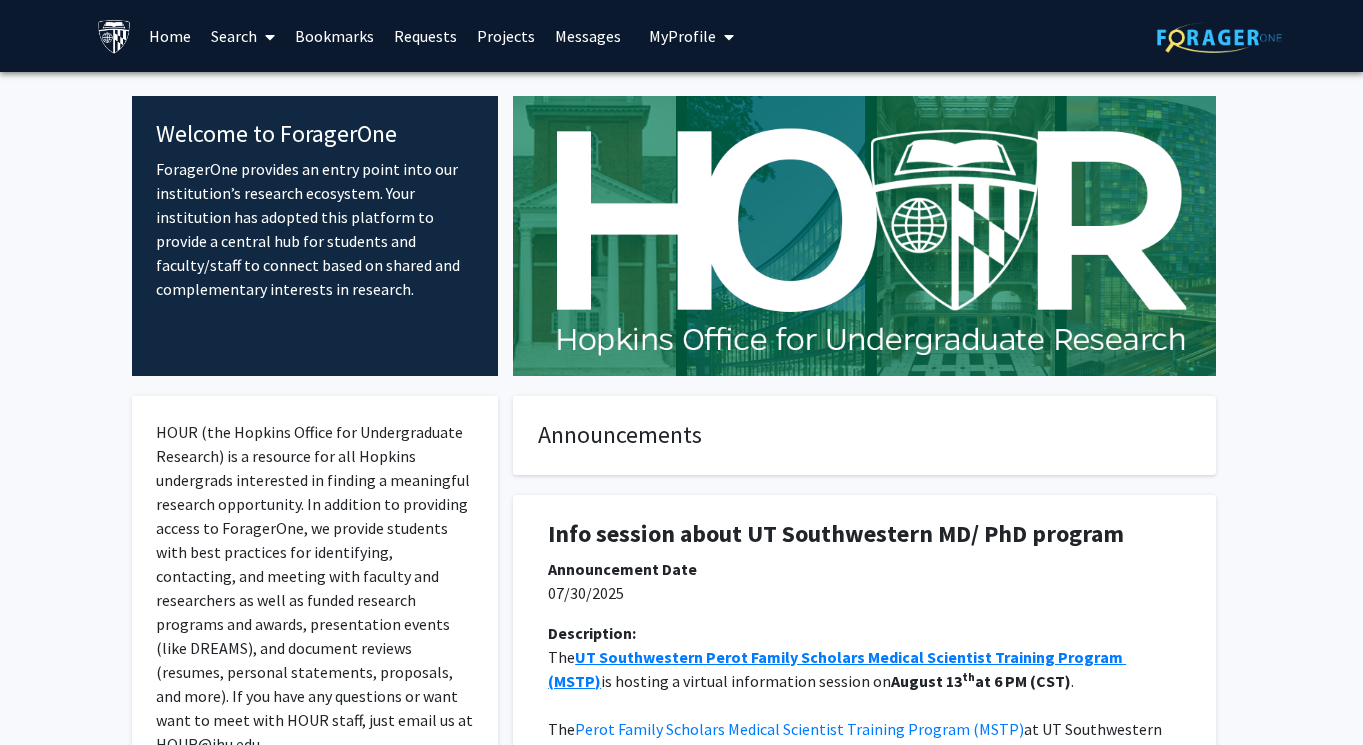 click on "Search" at bounding box center (243, 36) 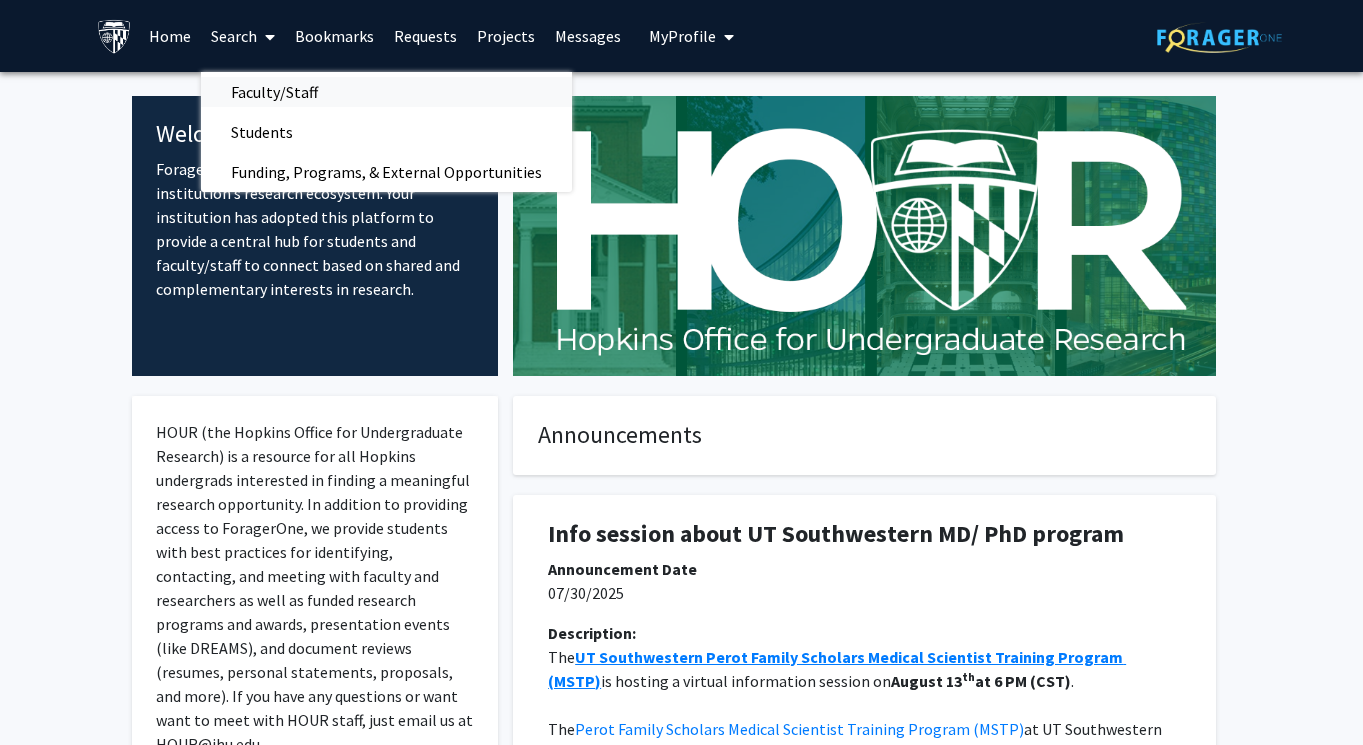 click on "Faculty/Staff" at bounding box center (274, 92) 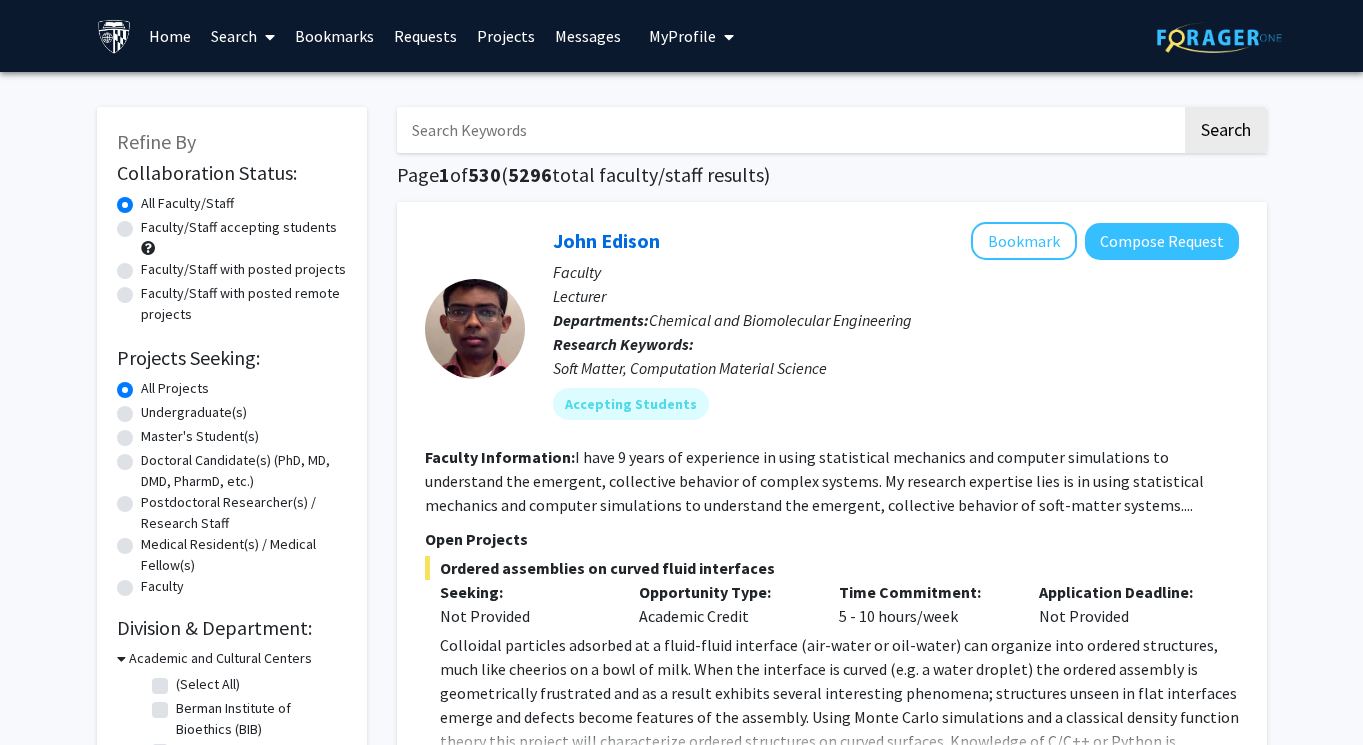 click at bounding box center [789, 130] 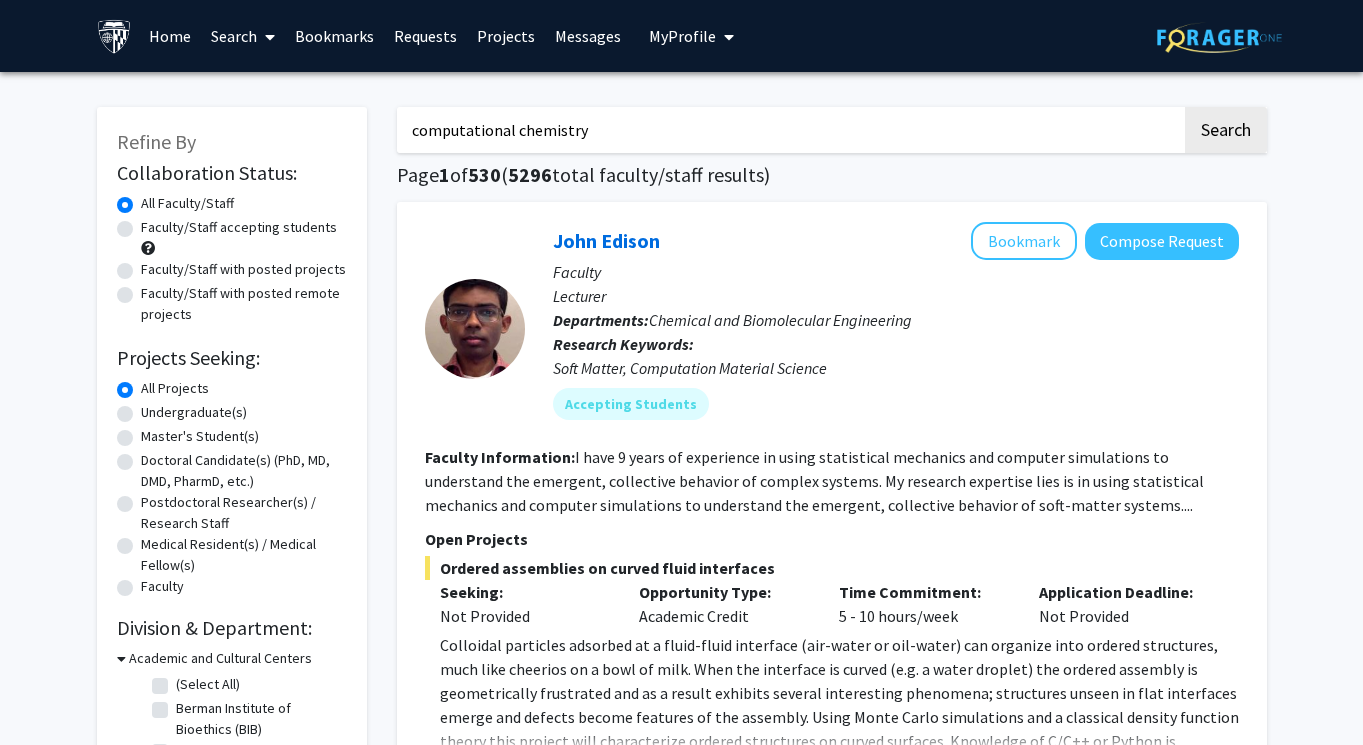 click on "Search" 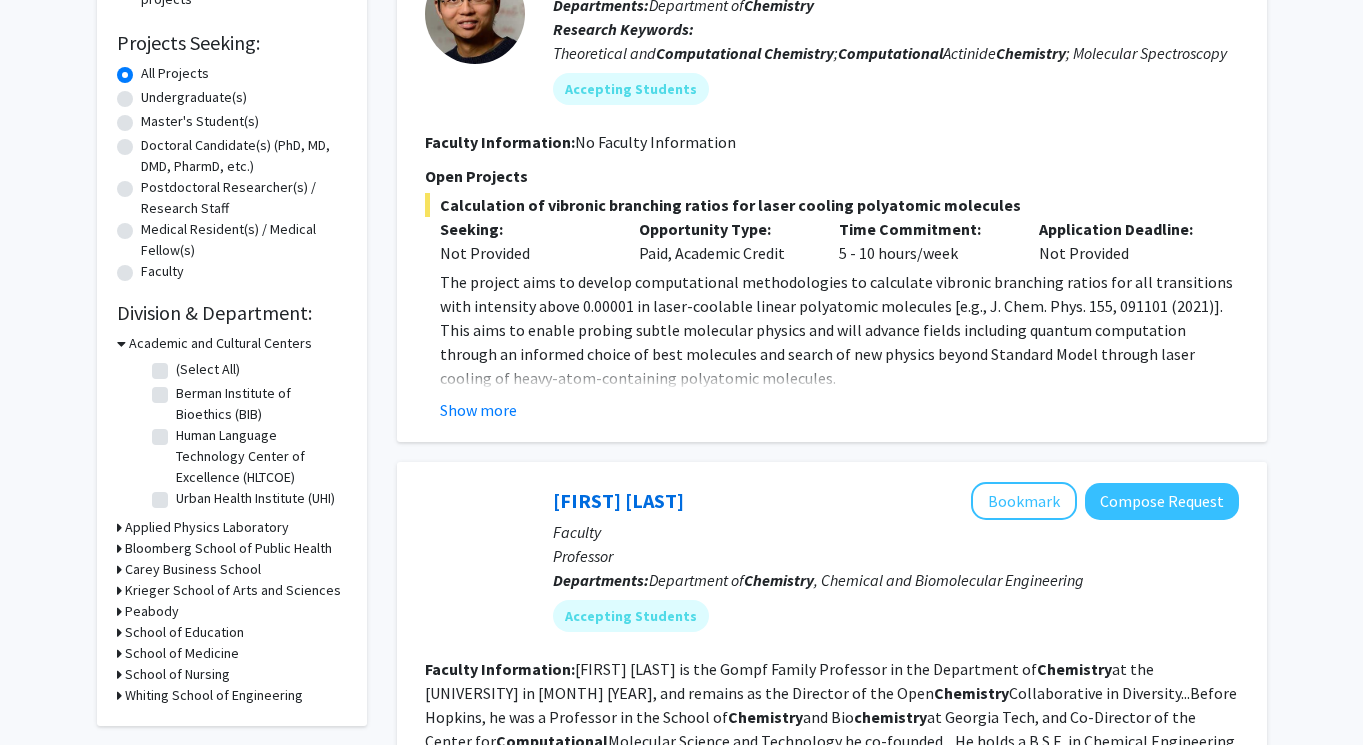 scroll, scrollTop: 0, scrollLeft: 0, axis: both 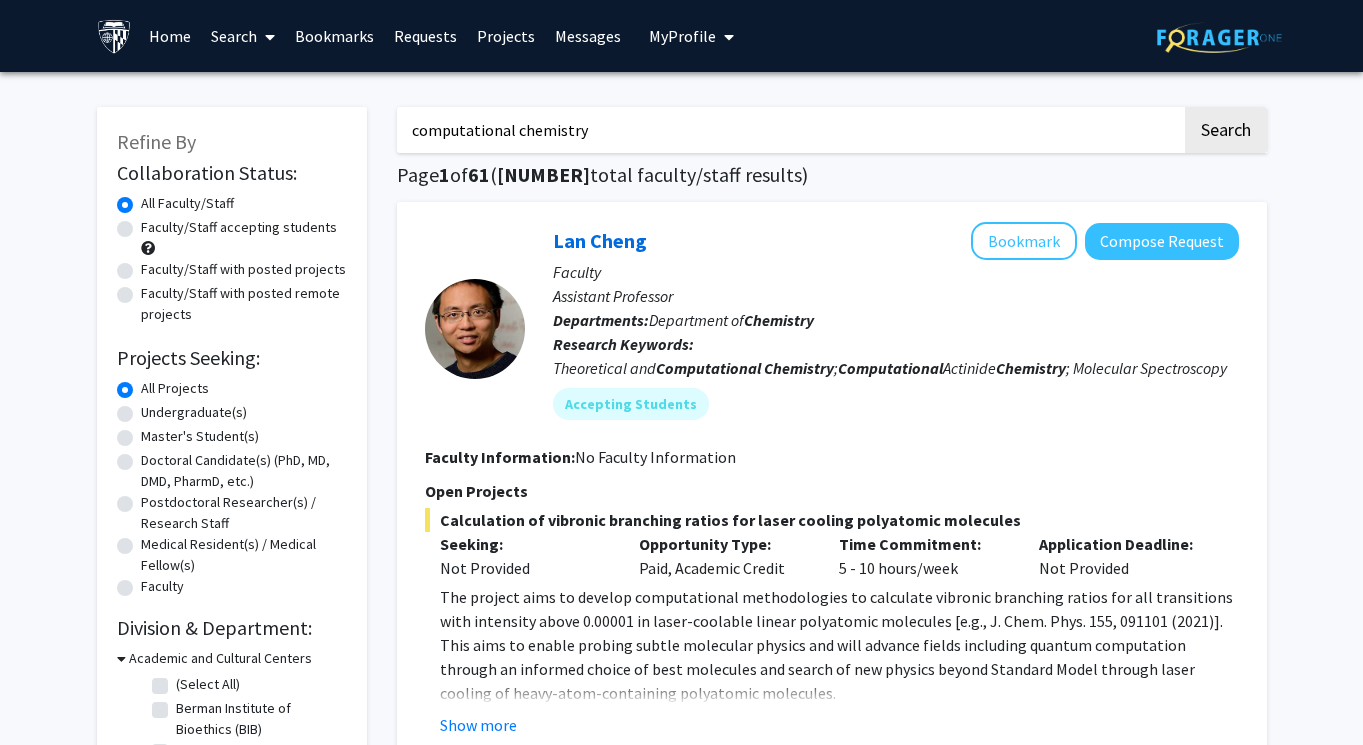 click on "computational chemistry" at bounding box center (789, 130) 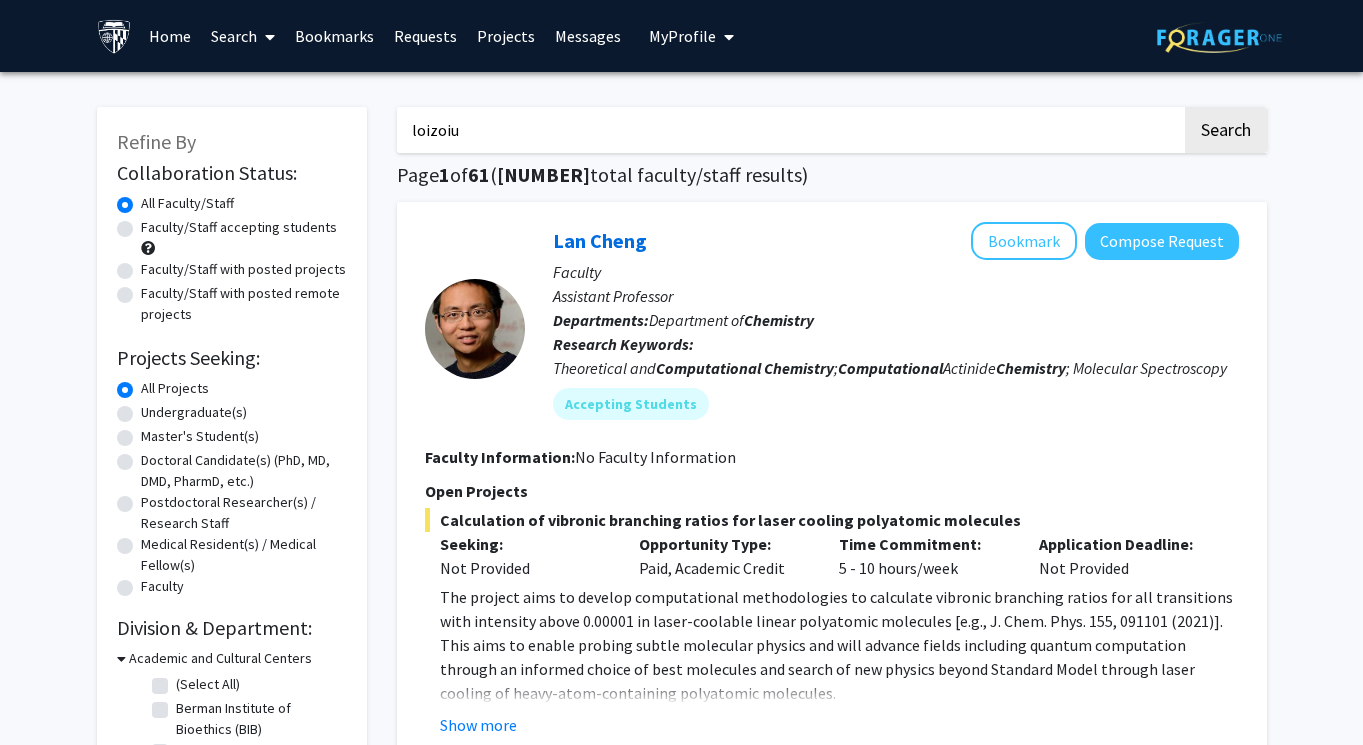 click on "Search" 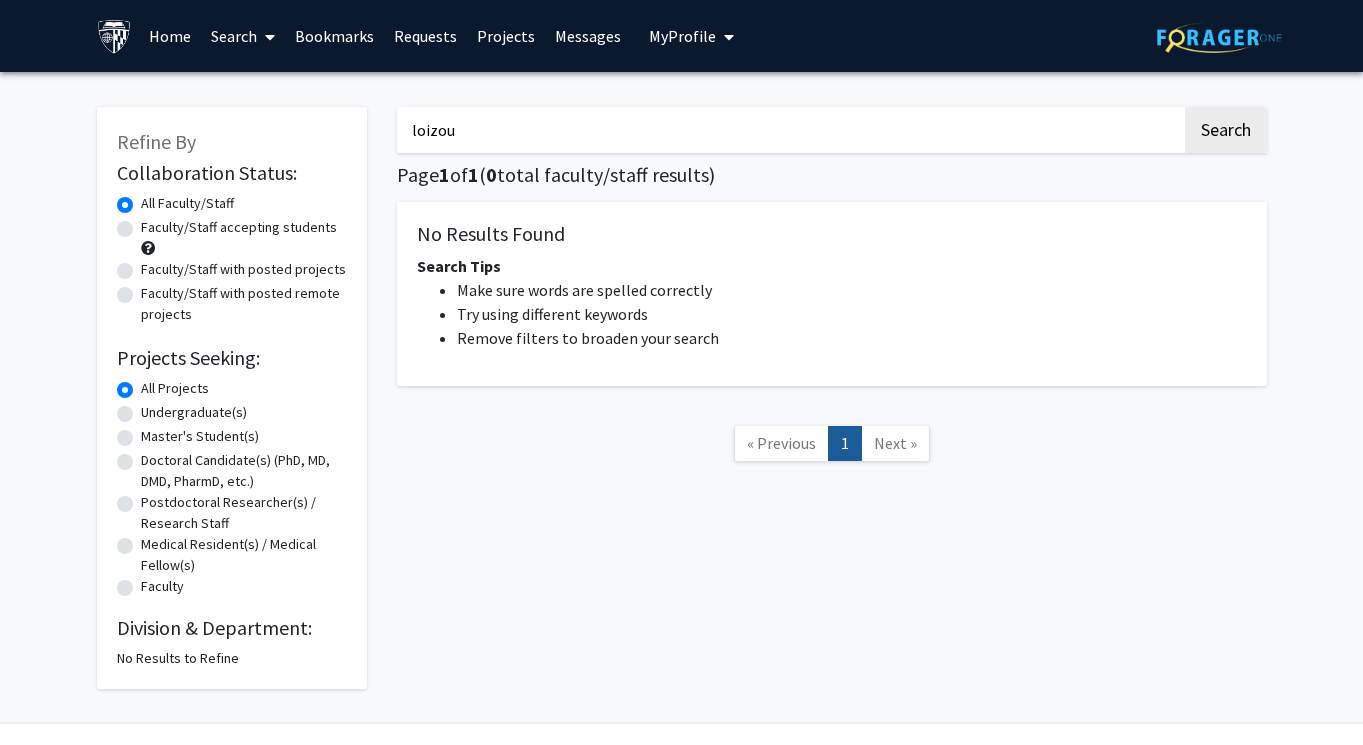 type on "loizou" 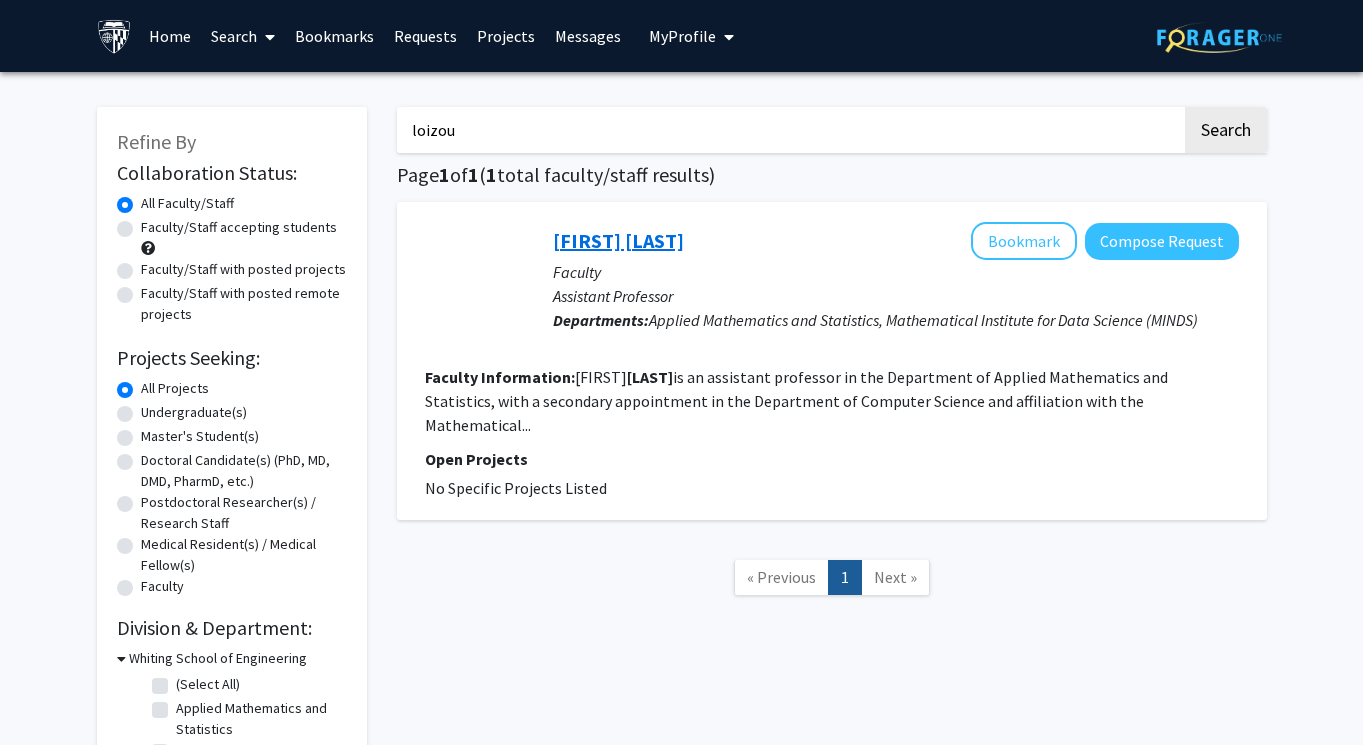 click on "[FIRST] [LAST]" 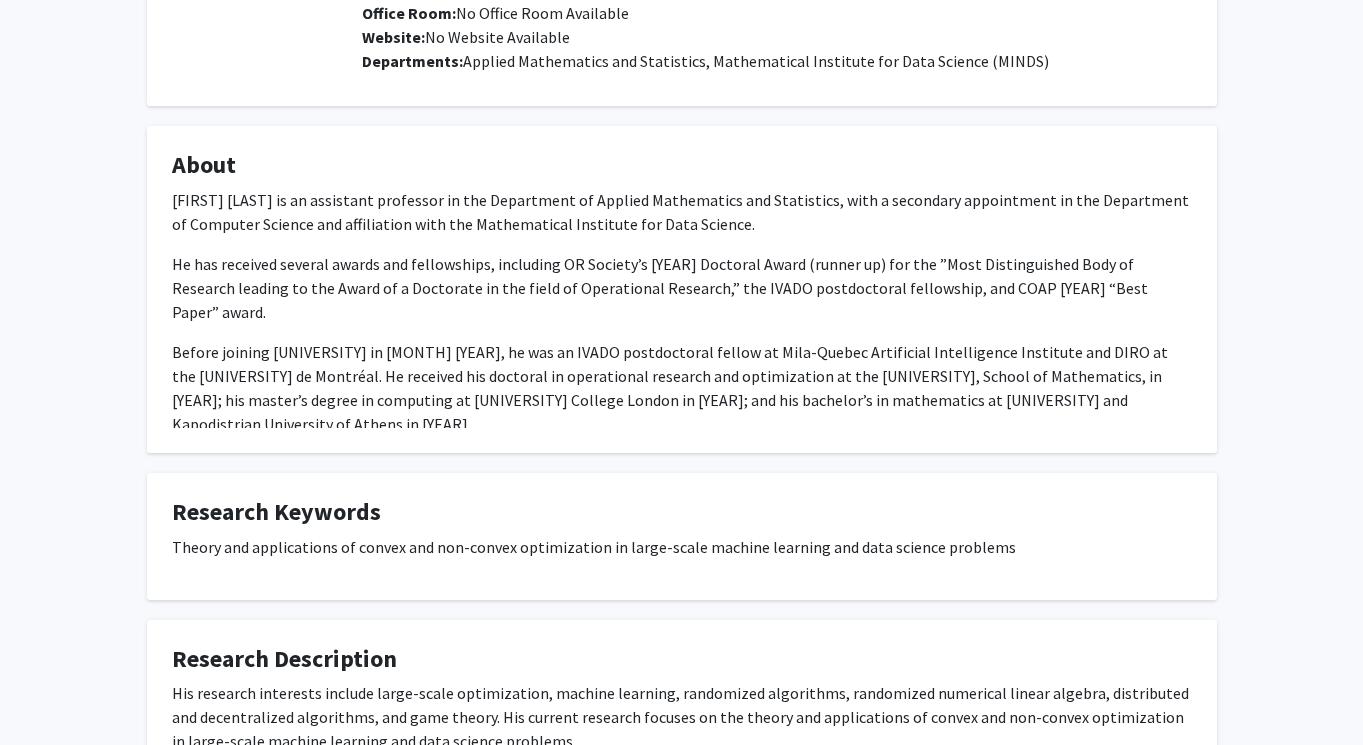 scroll, scrollTop: 172, scrollLeft: 0, axis: vertical 